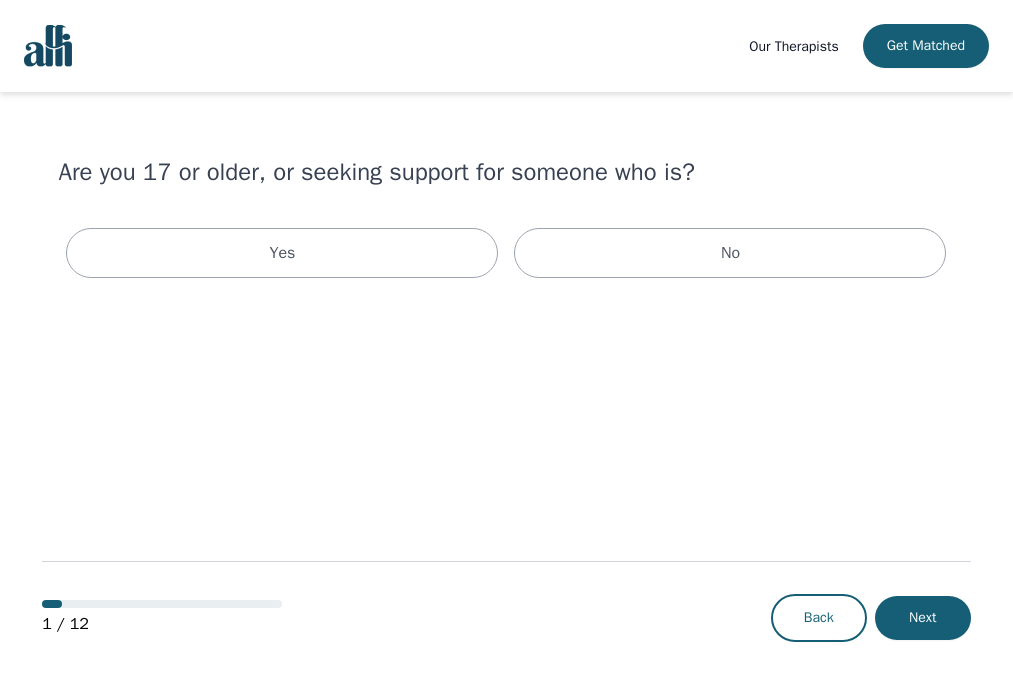 scroll, scrollTop: 0, scrollLeft: 0, axis: both 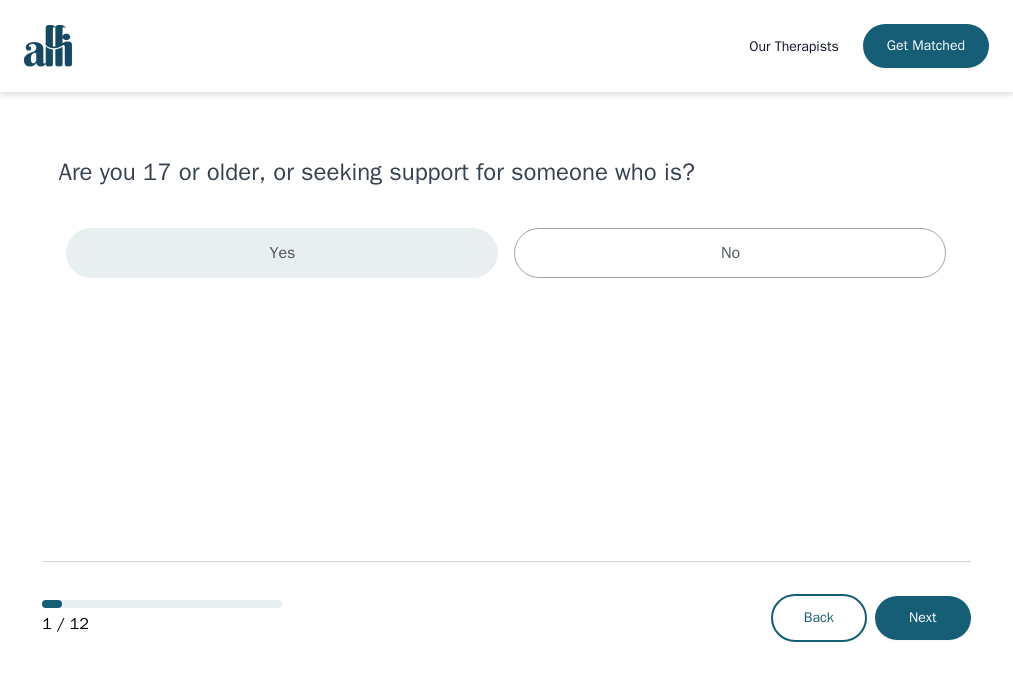 click on "Yes" at bounding box center (282, 253) 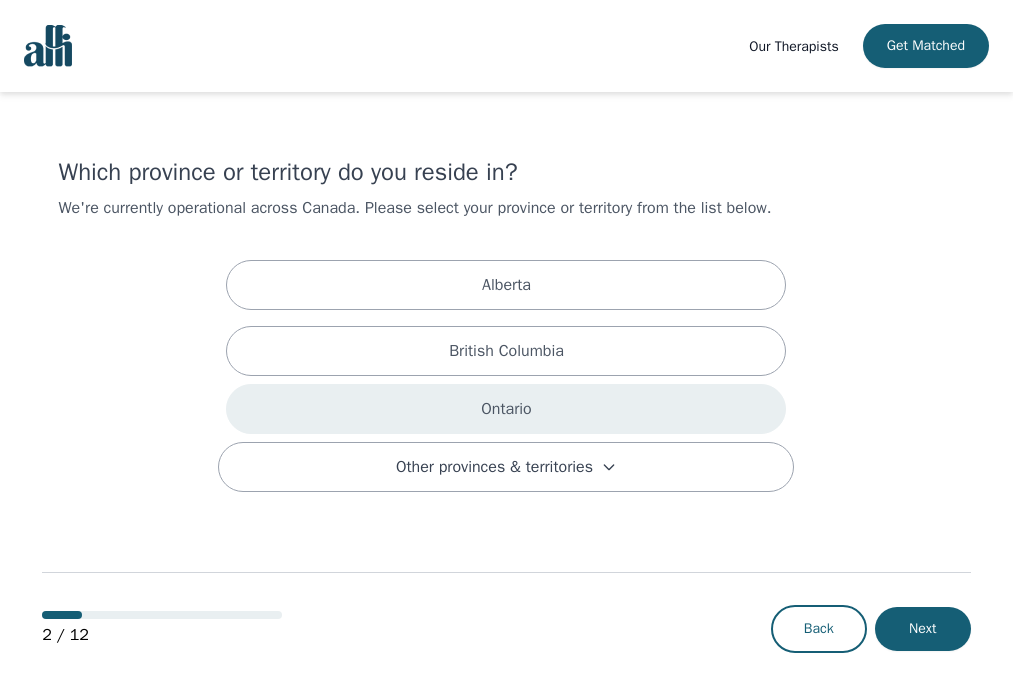 click on "Ontario" at bounding box center (506, 409) 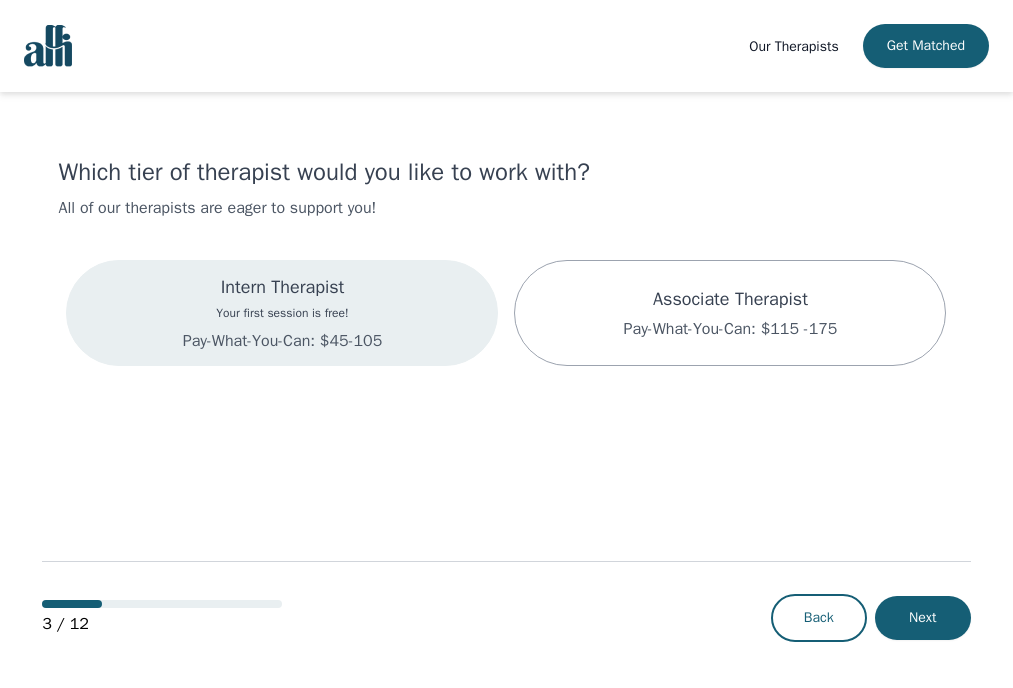 click on "Intern Therapist Your first session is free! Pay-What-You-Can: $45-105" at bounding box center [282, 313] 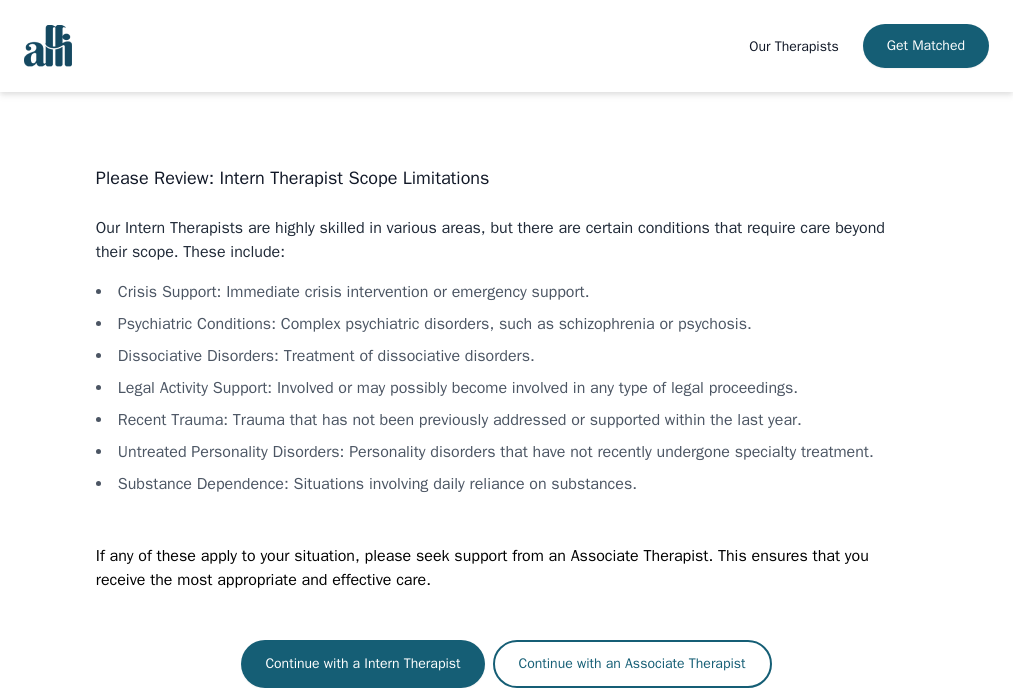 scroll, scrollTop: 24, scrollLeft: 0, axis: vertical 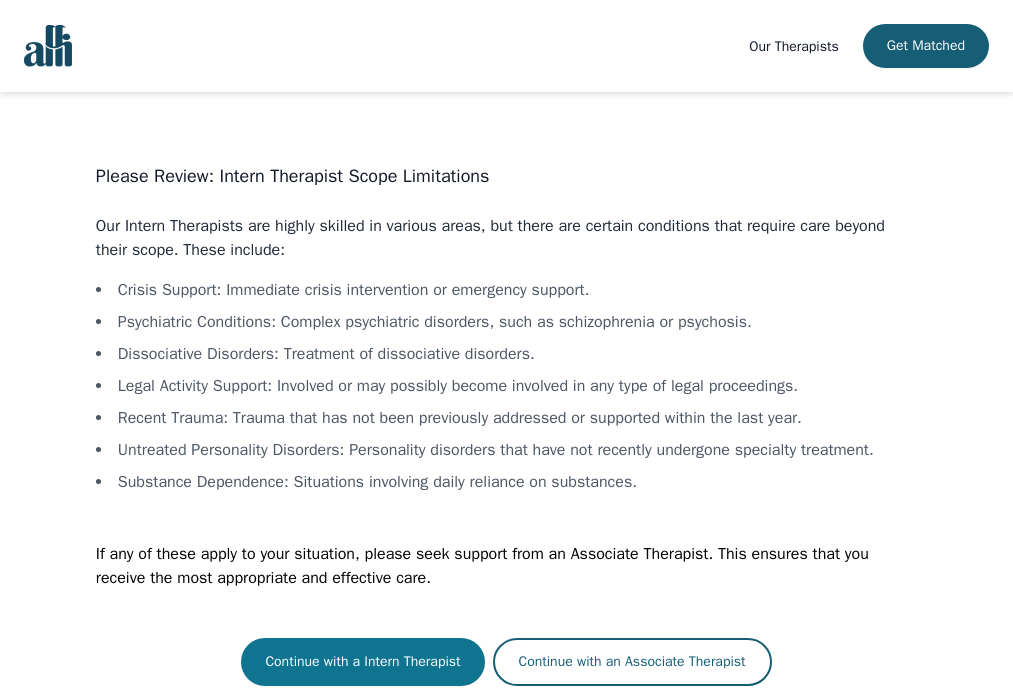 click on "Continue with a Intern Therapist" at bounding box center [362, 662] 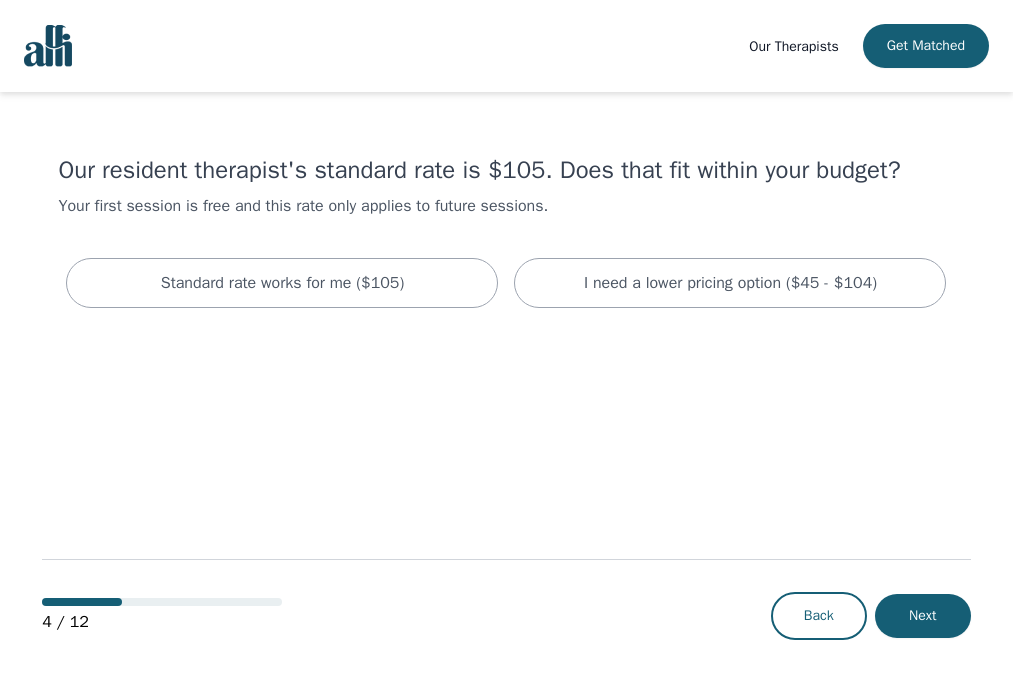 scroll, scrollTop: 0, scrollLeft: 0, axis: both 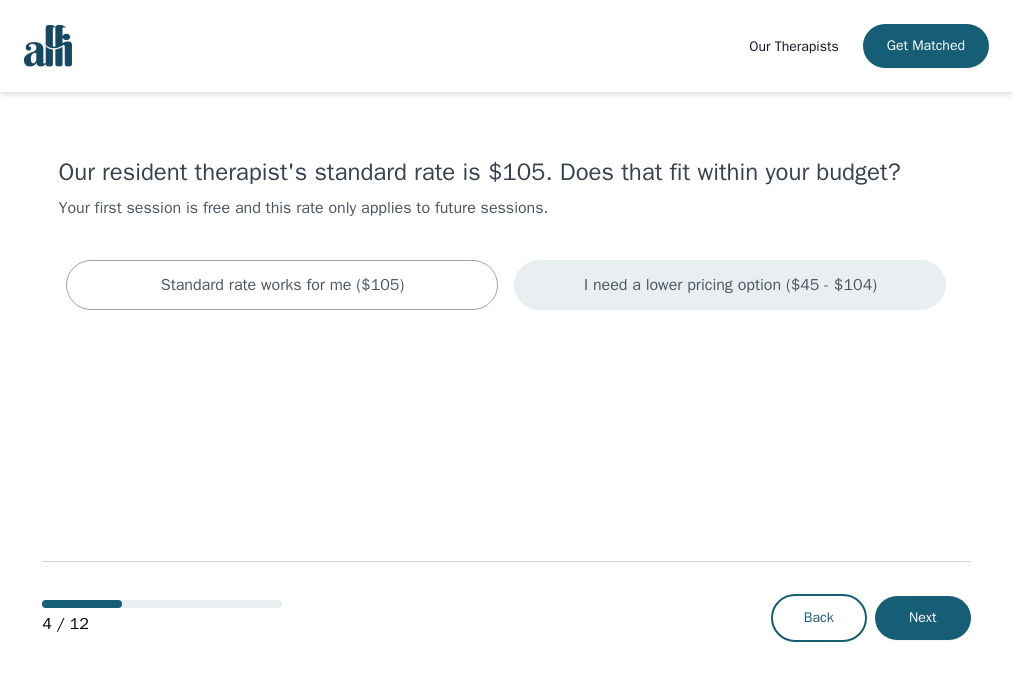 click on "I need a lower pricing option ($45 - $104)" at bounding box center (730, 285) 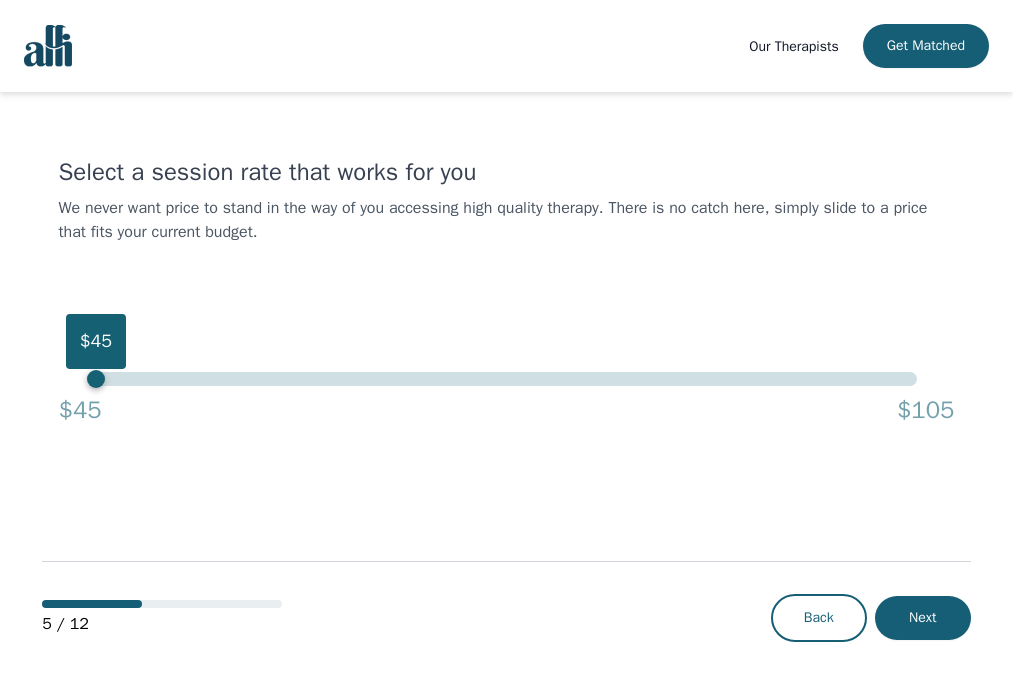 drag, startPoint x: 913, startPoint y: 386, endPoint x: 12, endPoint y: 383, distance: 901.005 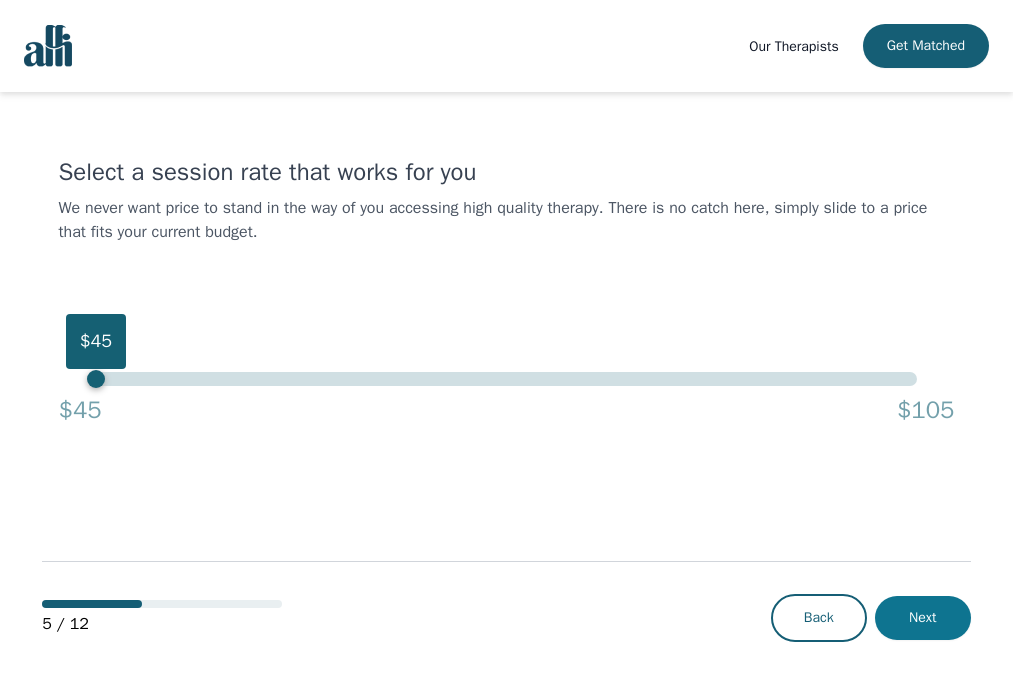 click on "Next" at bounding box center (923, 618) 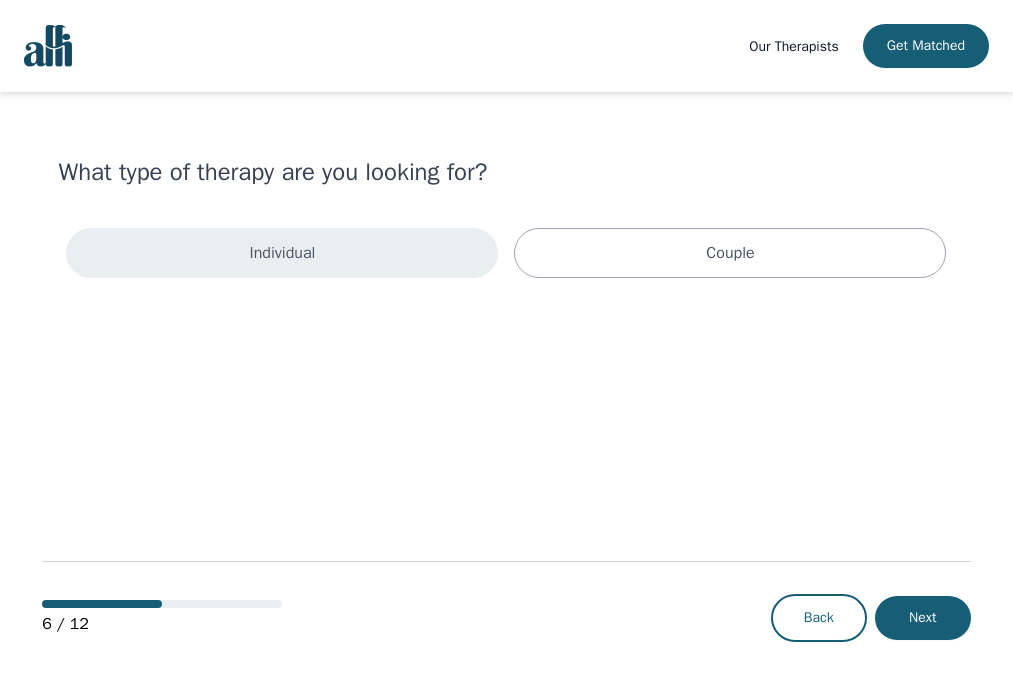click on "Individual" at bounding box center [282, 253] 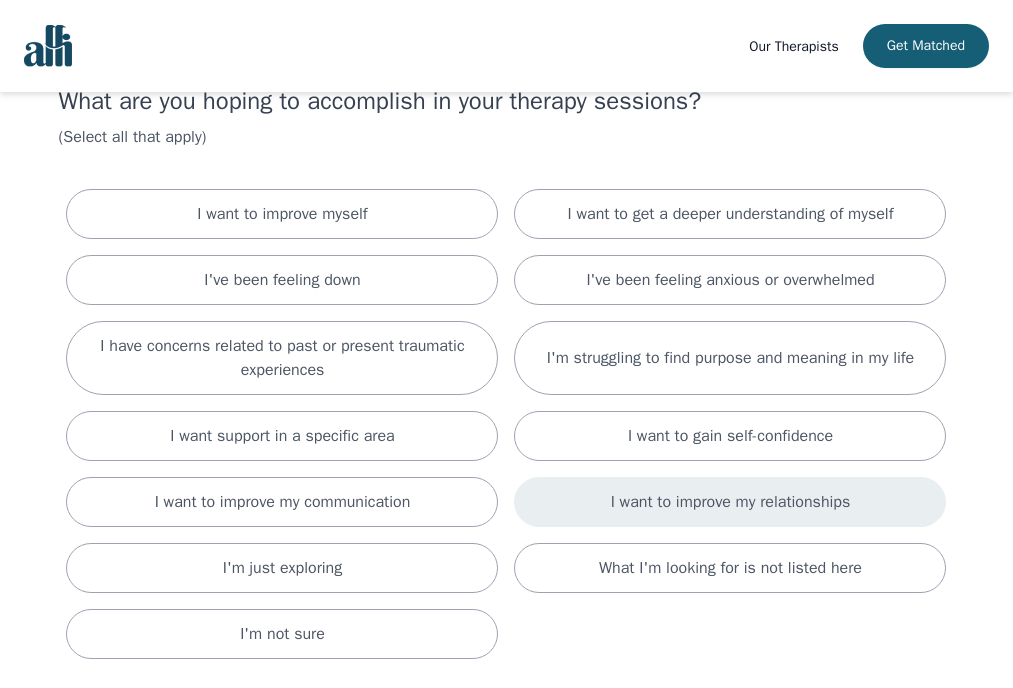 scroll, scrollTop: 74, scrollLeft: 0, axis: vertical 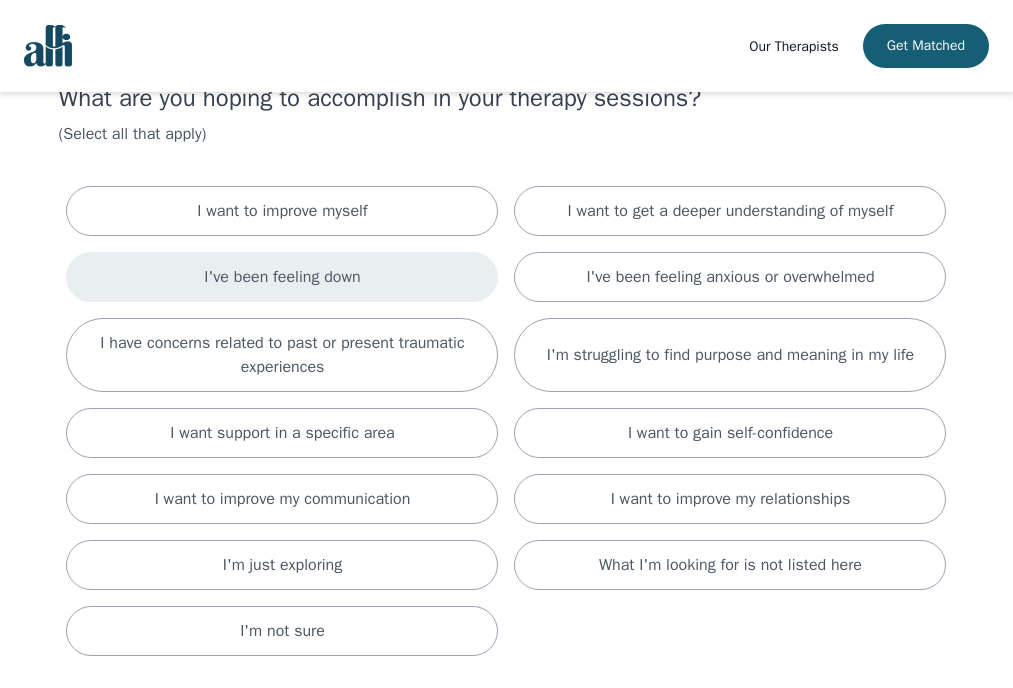 click on "I've been feeling down" at bounding box center (282, 277) 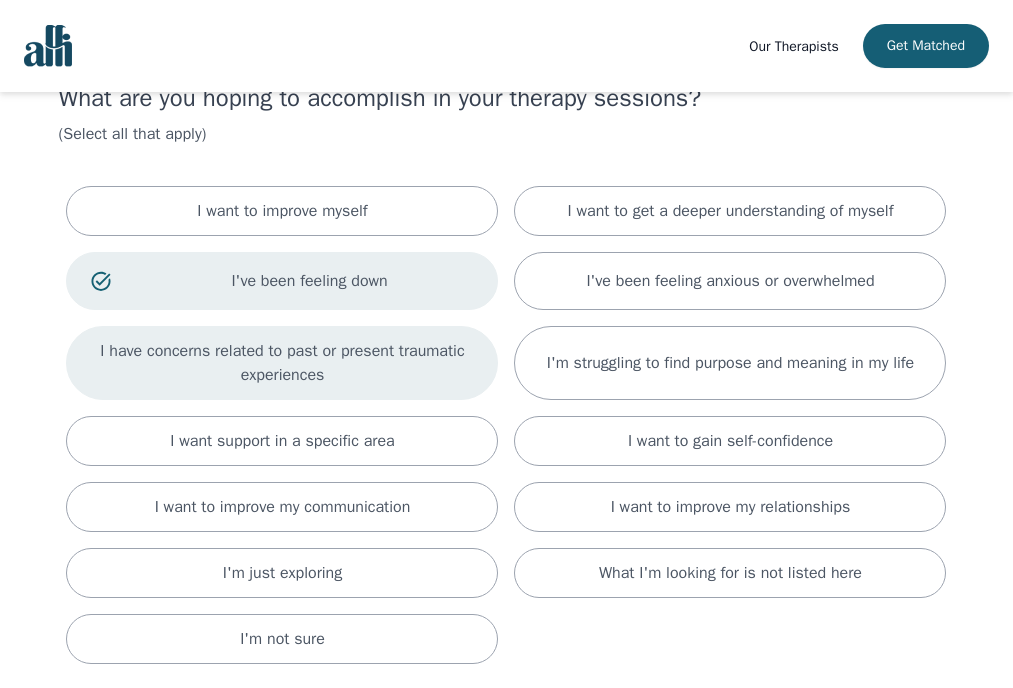 click on "I have concerns related to past or present traumatic experiences" at bounding box center [282, 363] 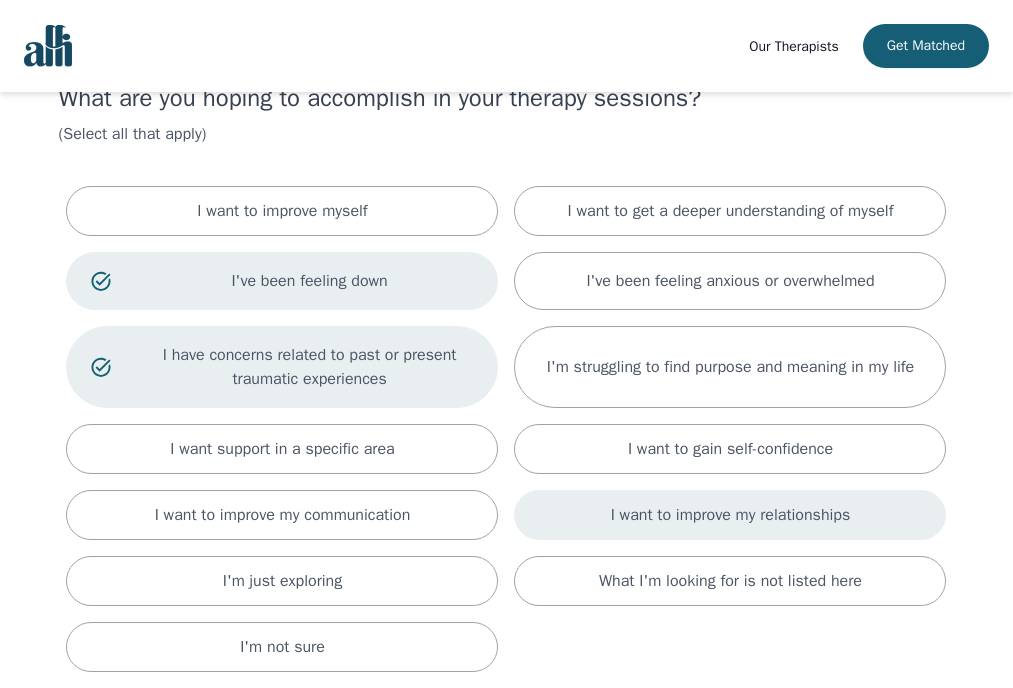 click on "I want to improve my relationships" at bounding box center (731, 515) 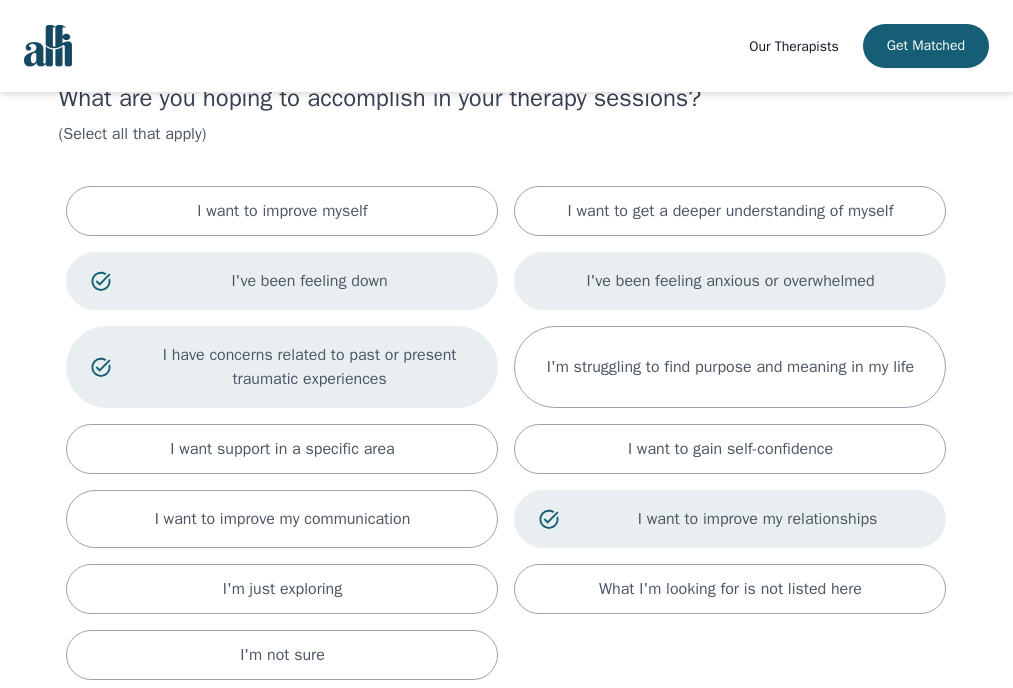 click on "I've been feeling anxious or overwhelmed" at bounding box center [730, 281] 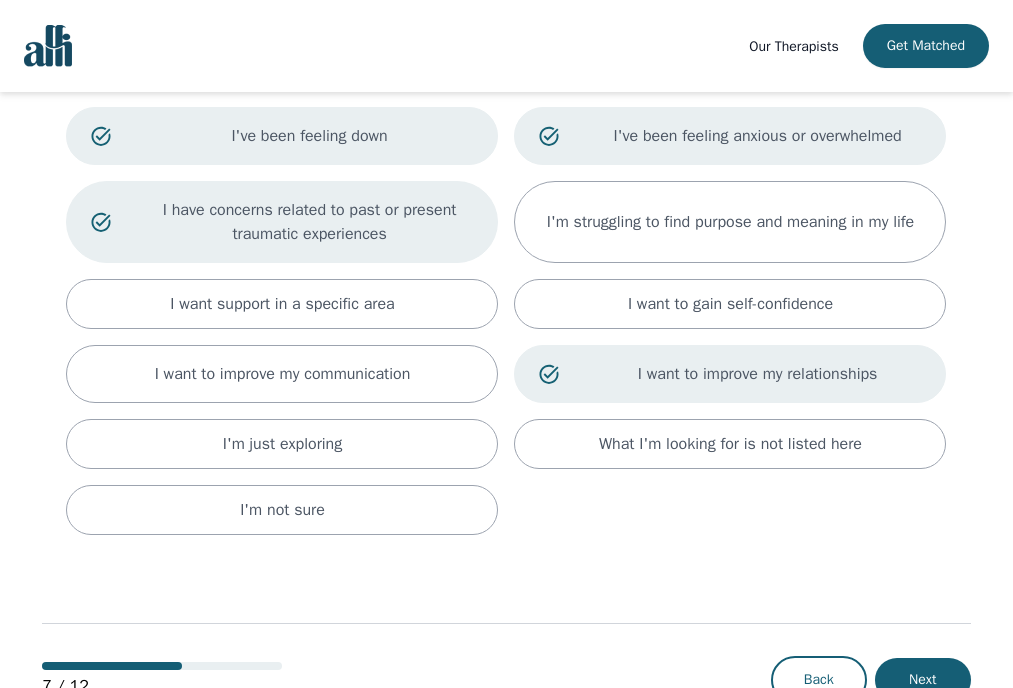 scroll, scrollTop: 283, scrollLeft: 0, axis: vertical 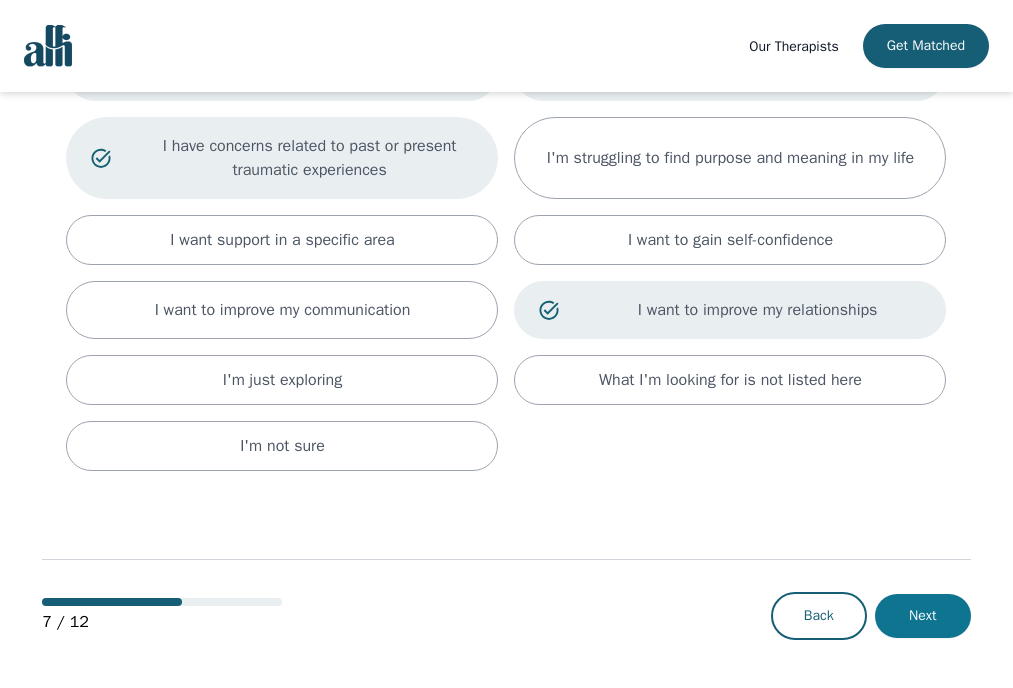 click on "Next" at bounding box center [923, 616] 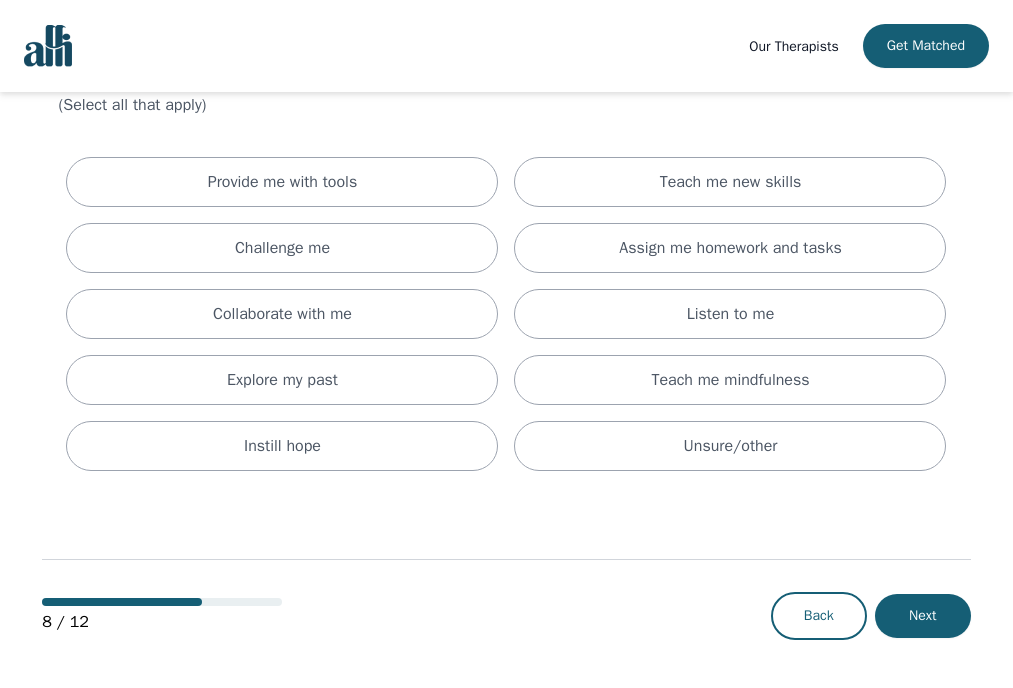 scroll, scrollTop: 0, scrollLeft: 0, axis: both 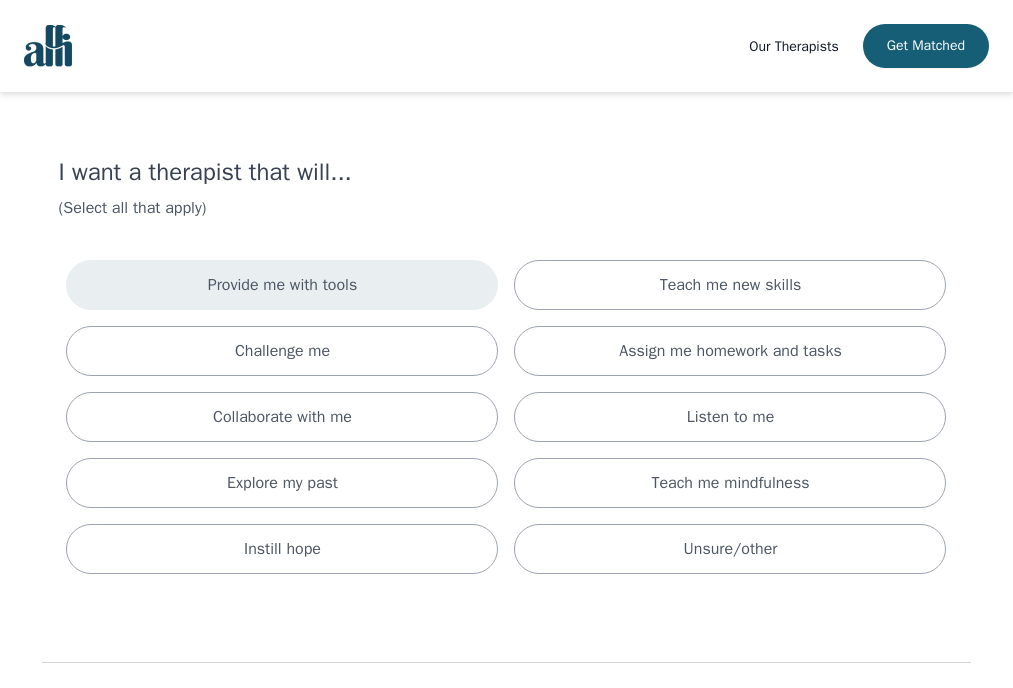 click on "Provide me with tools" at bounding box center [282, 285] 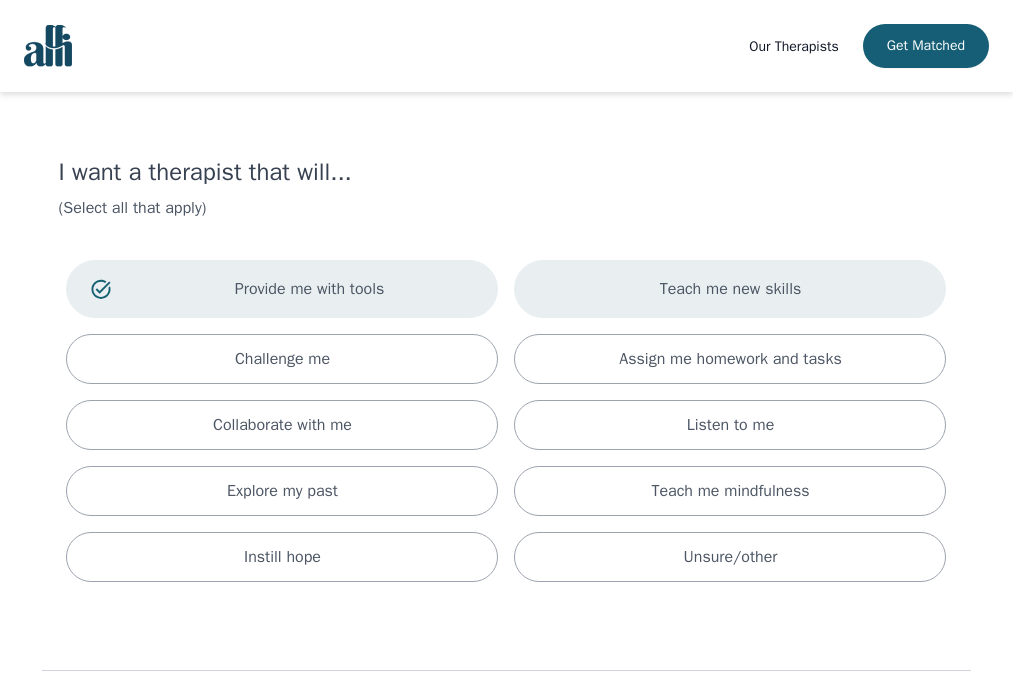 click on "Teach me new skills" at bounding box center (730, 289) 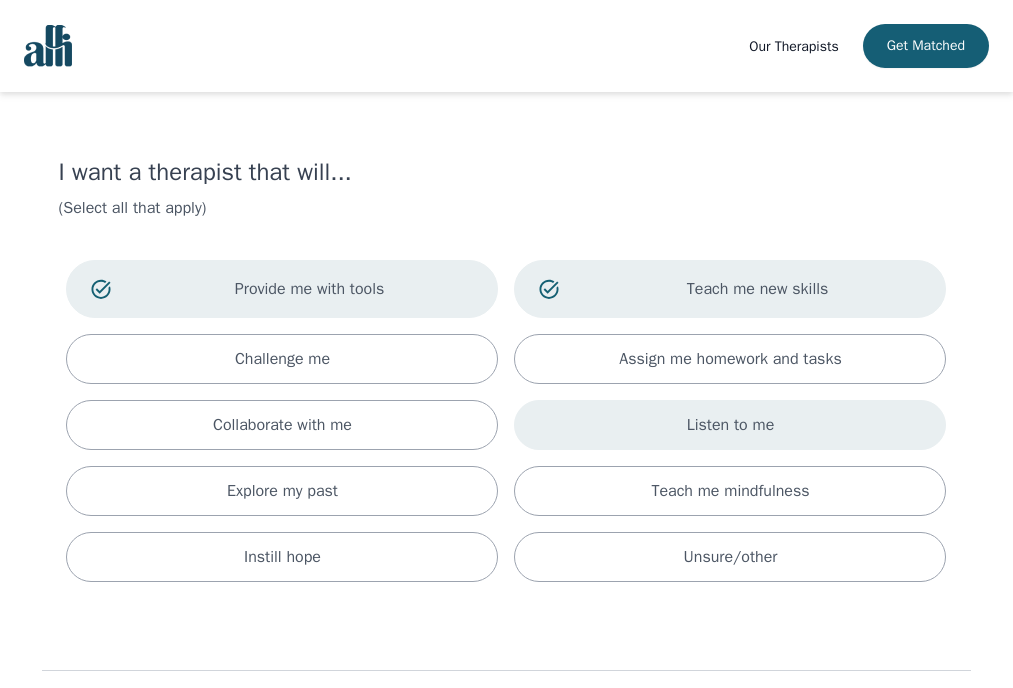 click on "Listen to me" at bounding box center [730, 425] 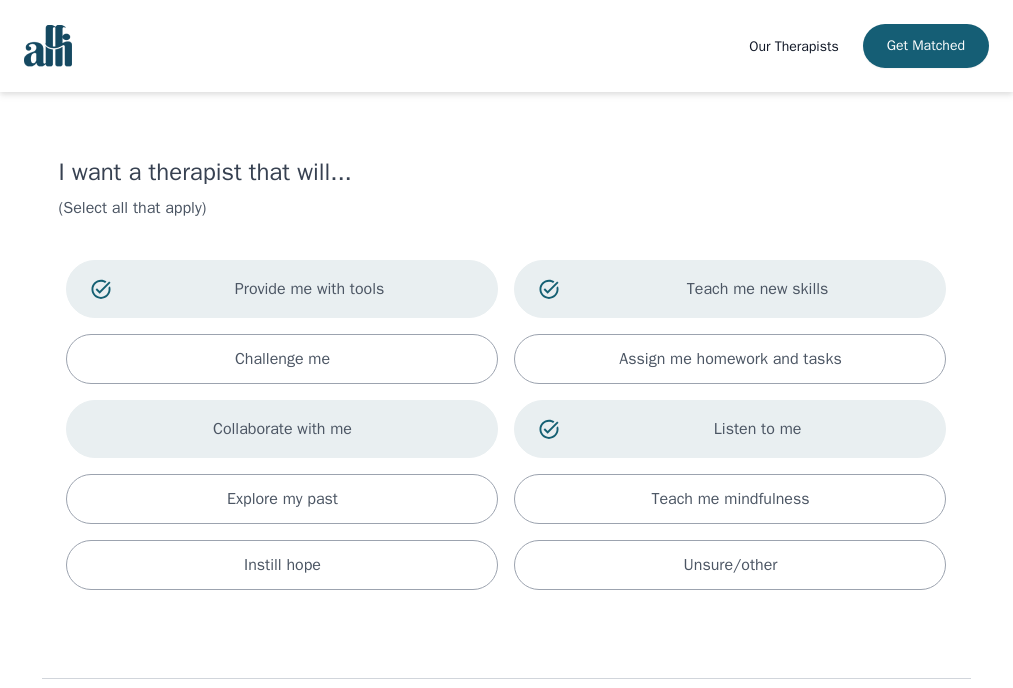 click on "Collaborate with me" at bounding box center [282, 429] 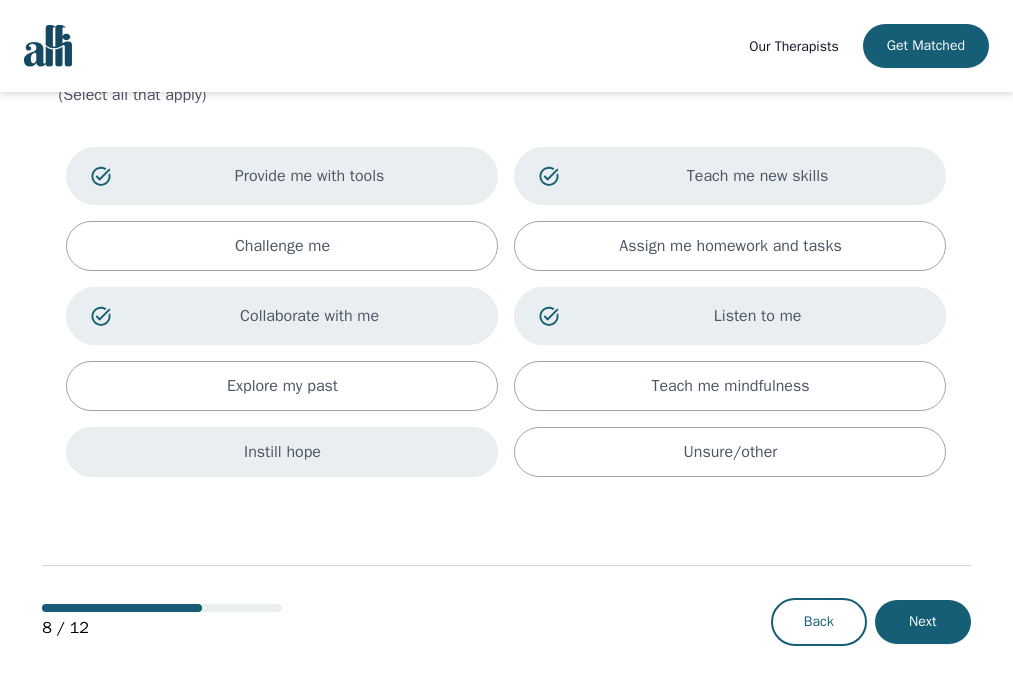 scroll, scrollTop: 118, scrollLeft: 0, axis: vertical 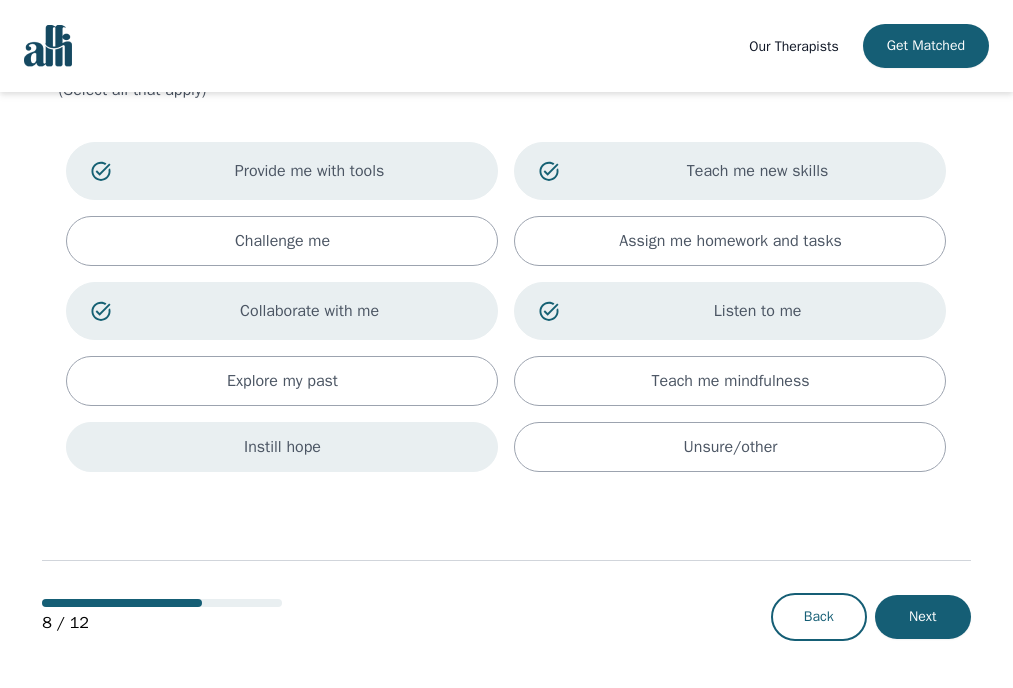 click on "Instill hope" at bounding box center [282, 447] 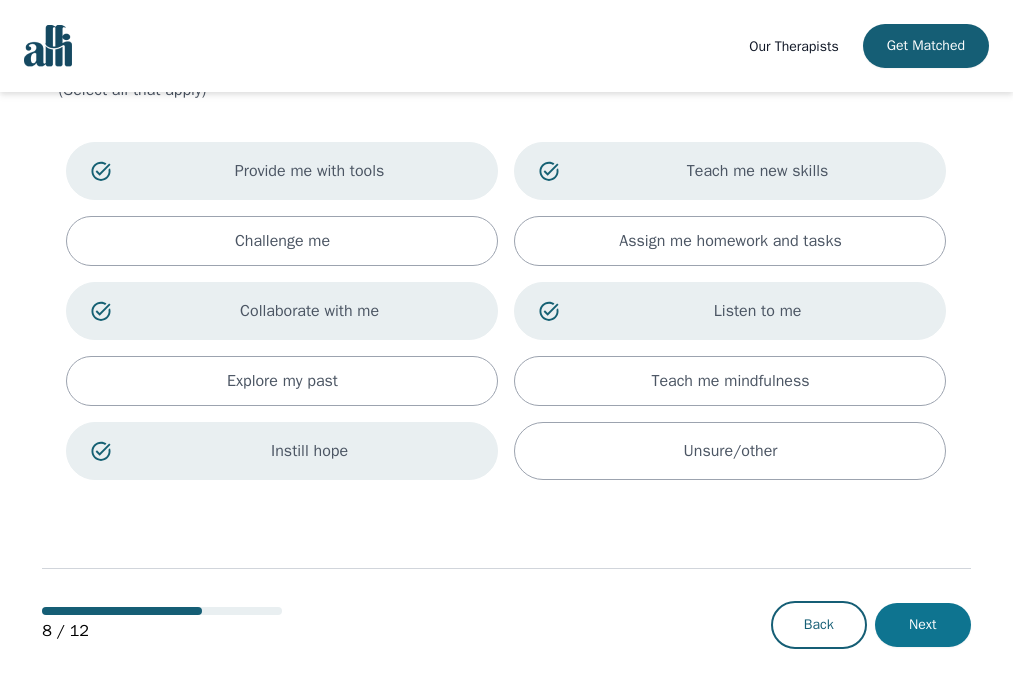click on "Next" at bounding box center (923, 625) 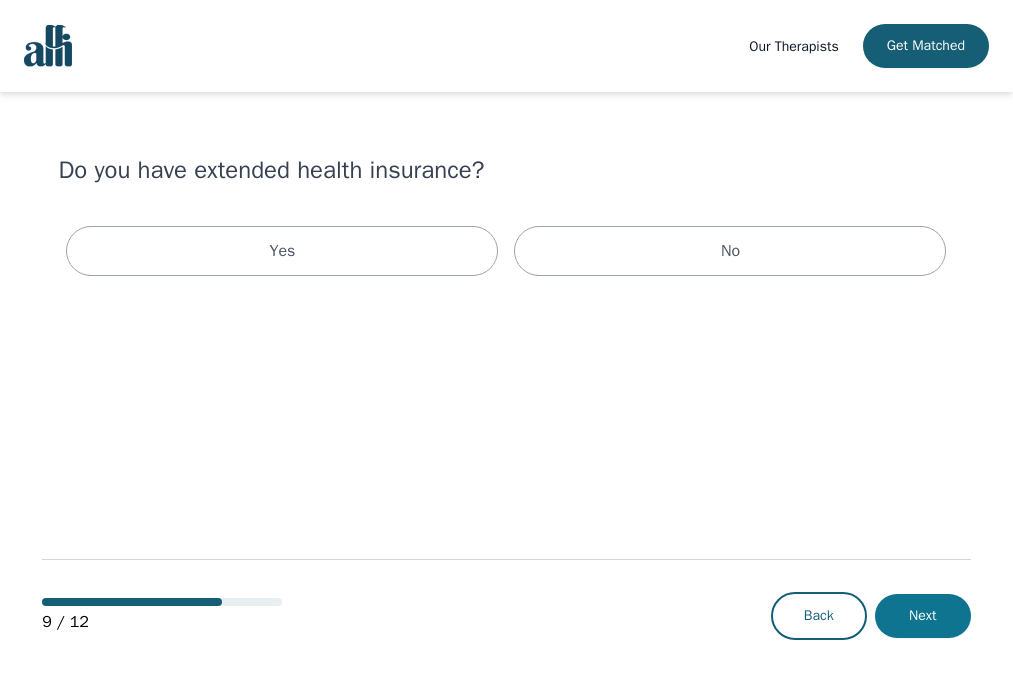 scroll, scrollTop: 0, scrollLeft: 0, axis: both 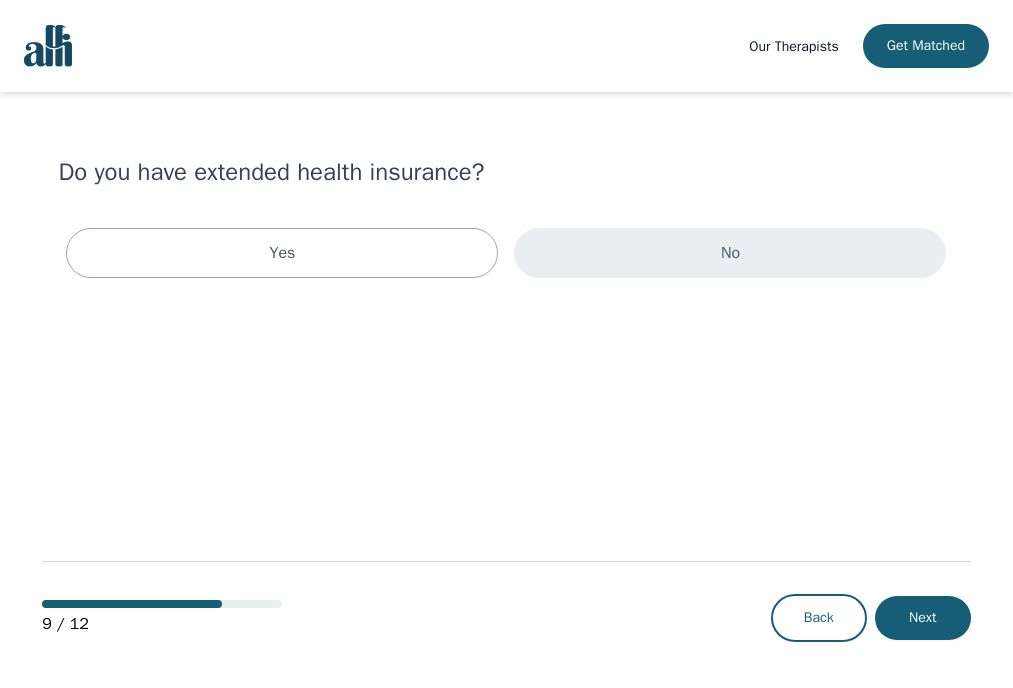 click on "No" at bounding box center [730, 253] 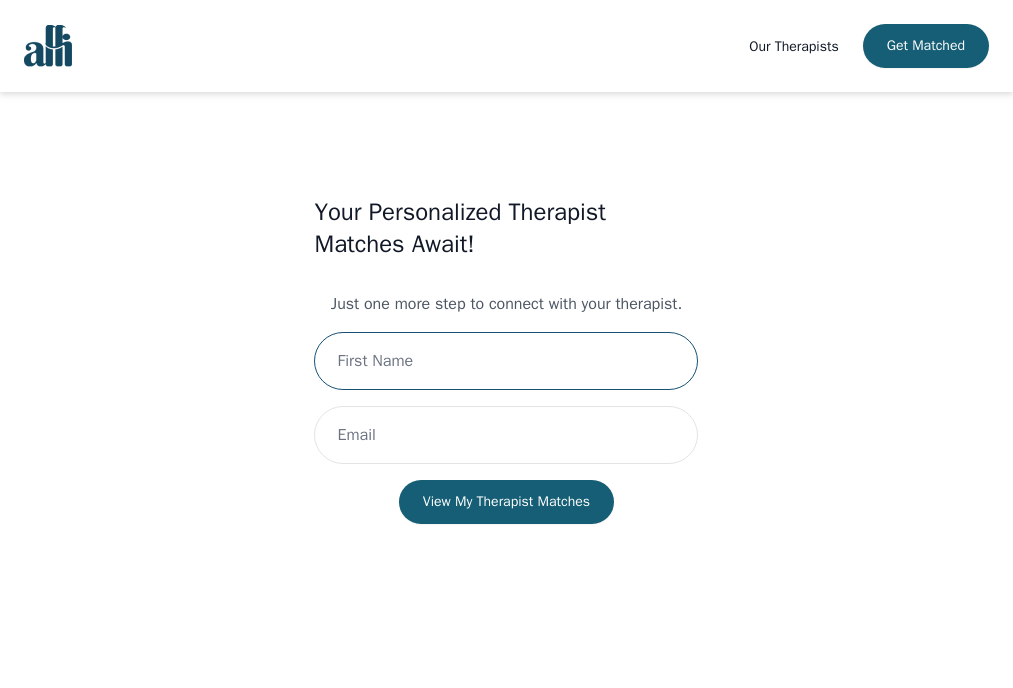 click at bounding box center [506, 361] 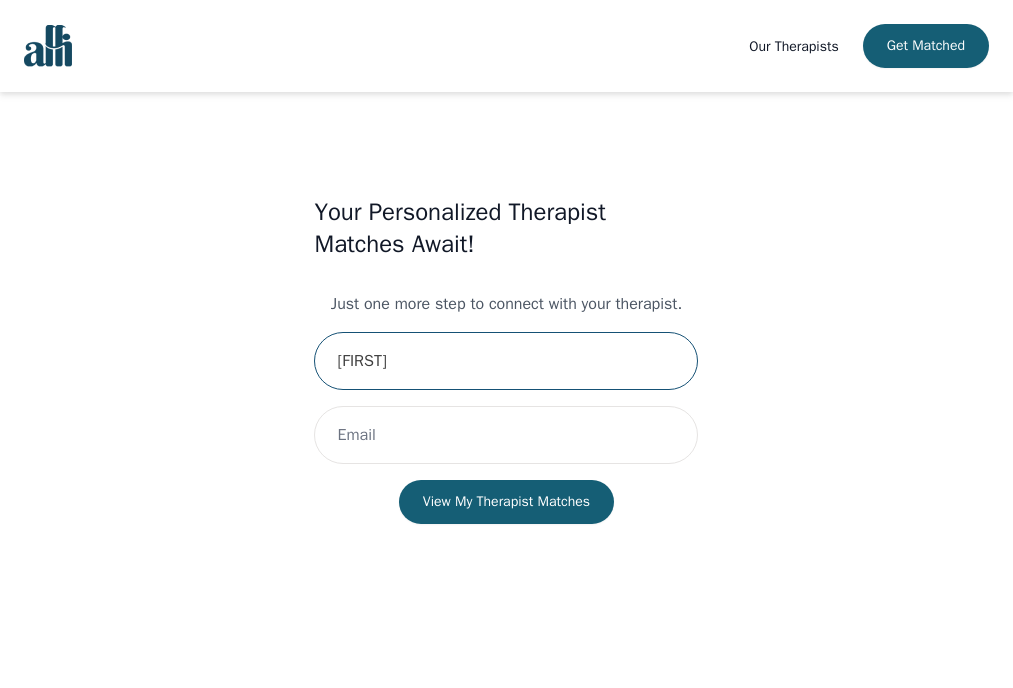 type on "Mary" 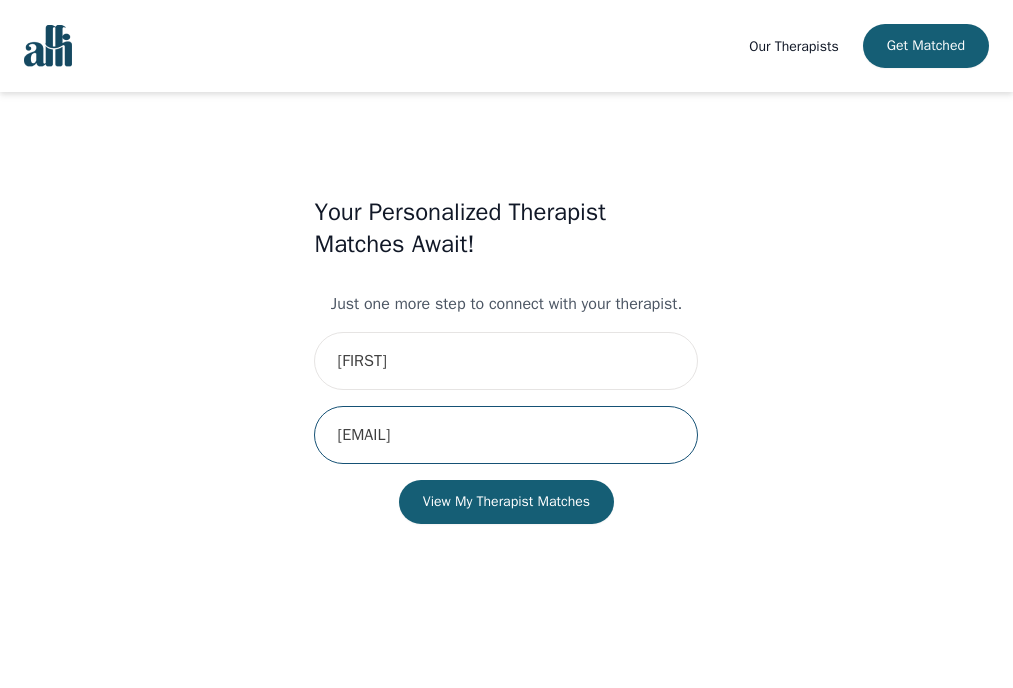 type on "meron.tadesse4@gmail.com" 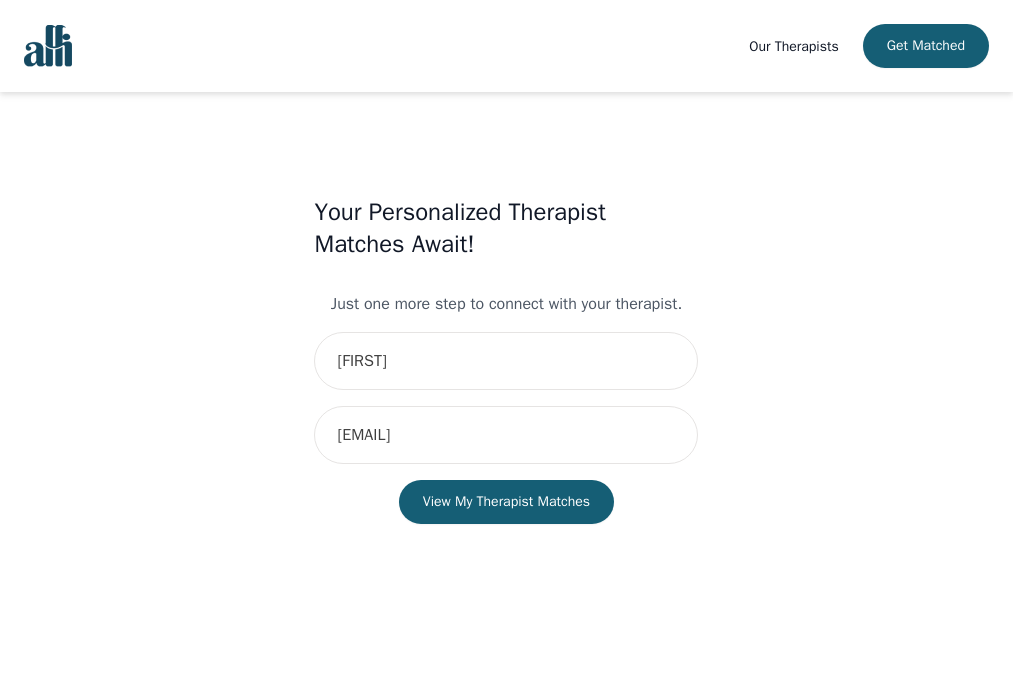 click on "Your Personalized Therapist Matches Await! Just one more step to connect with your therapist. Mary meron.tadesse4@gmail.com View My Therapist Matches" at bounding box center (506, 380) 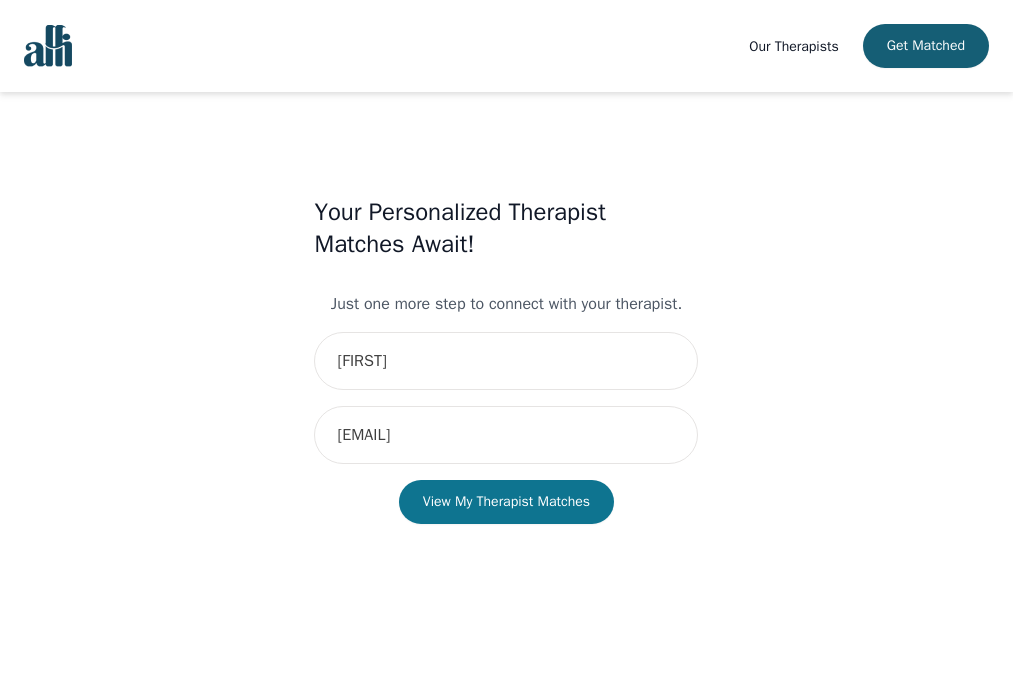 click on "View My Therapist Matches" at bounding box center (506, 502) 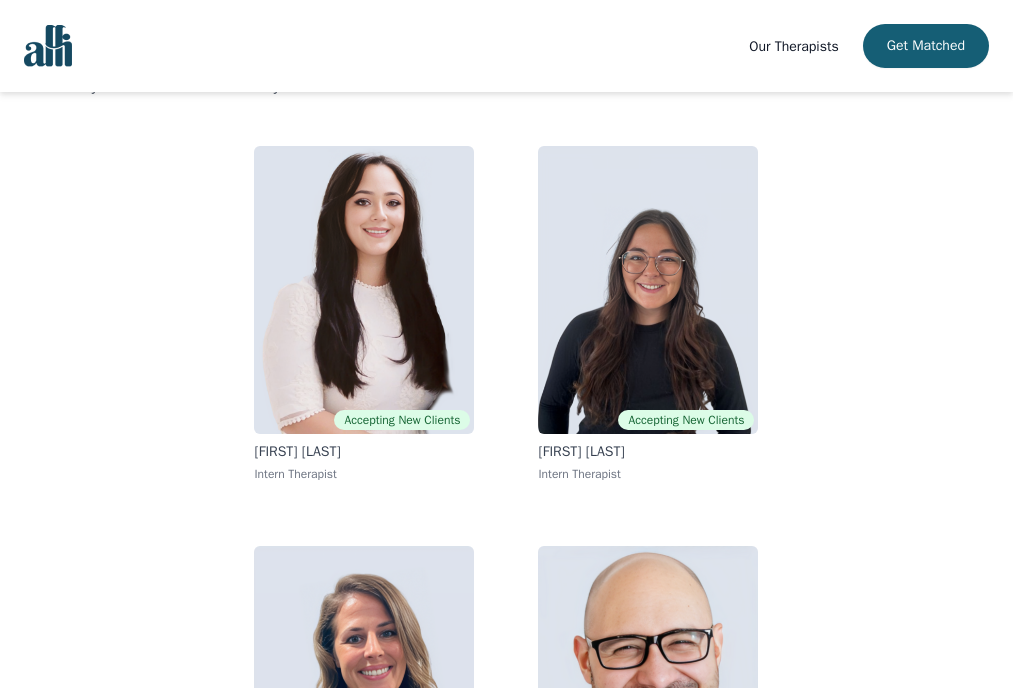 scroll, scrollTop: 147, scrollLeft: 0, axis: vertical 